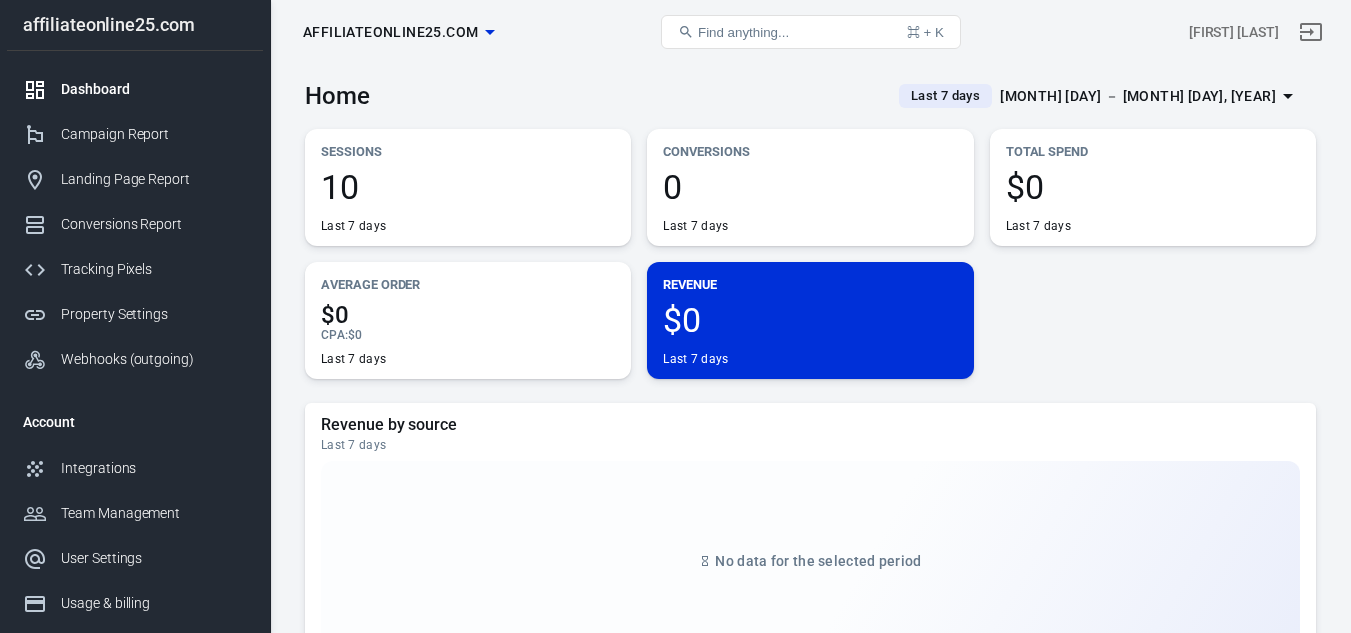 scroll, scrollTop: 0, scrollLeft: 0, axis: both 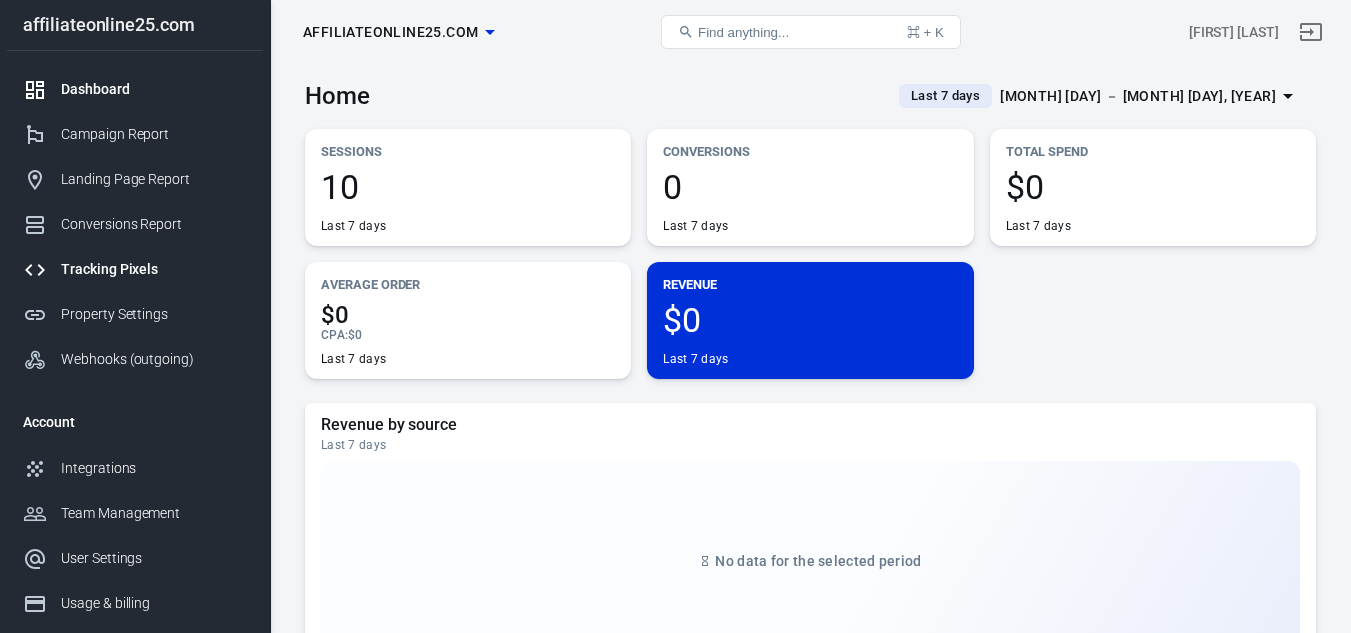 drag, startPoint x: 0, startPoint y: 0, endPoint x: 150, endPoint y: 272, distance: 310.61874 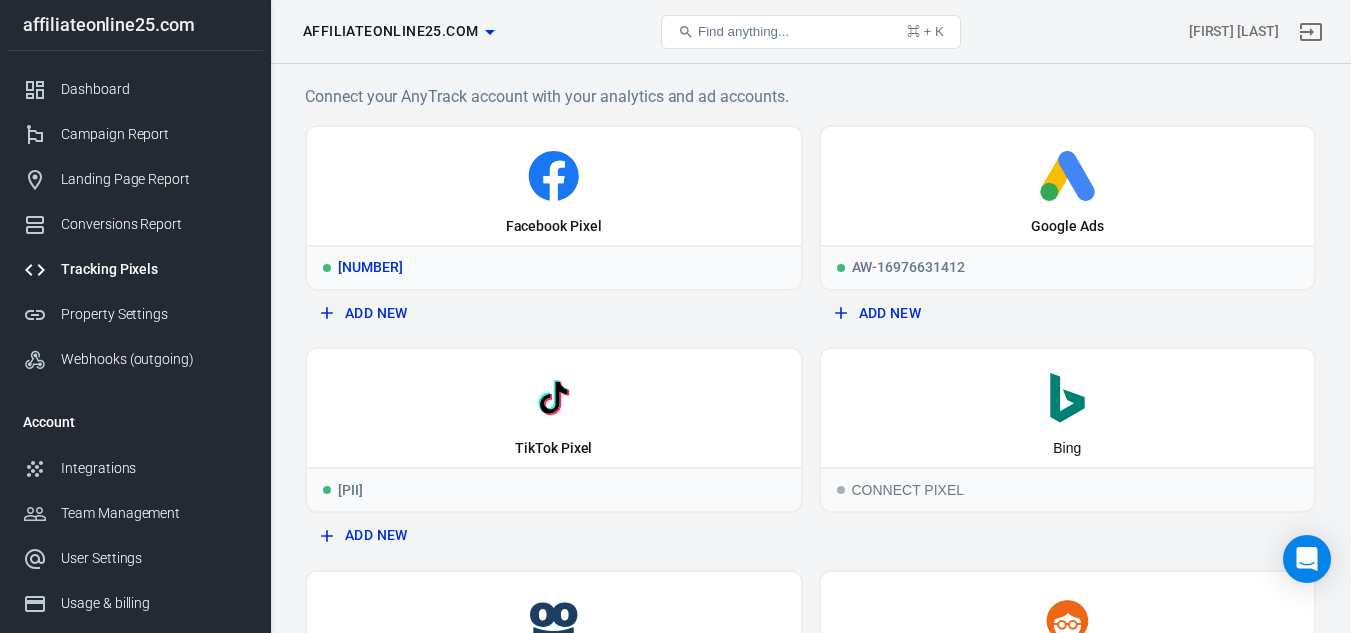scroll, scrollTop: 0, scrollLeft: 0, axis: both 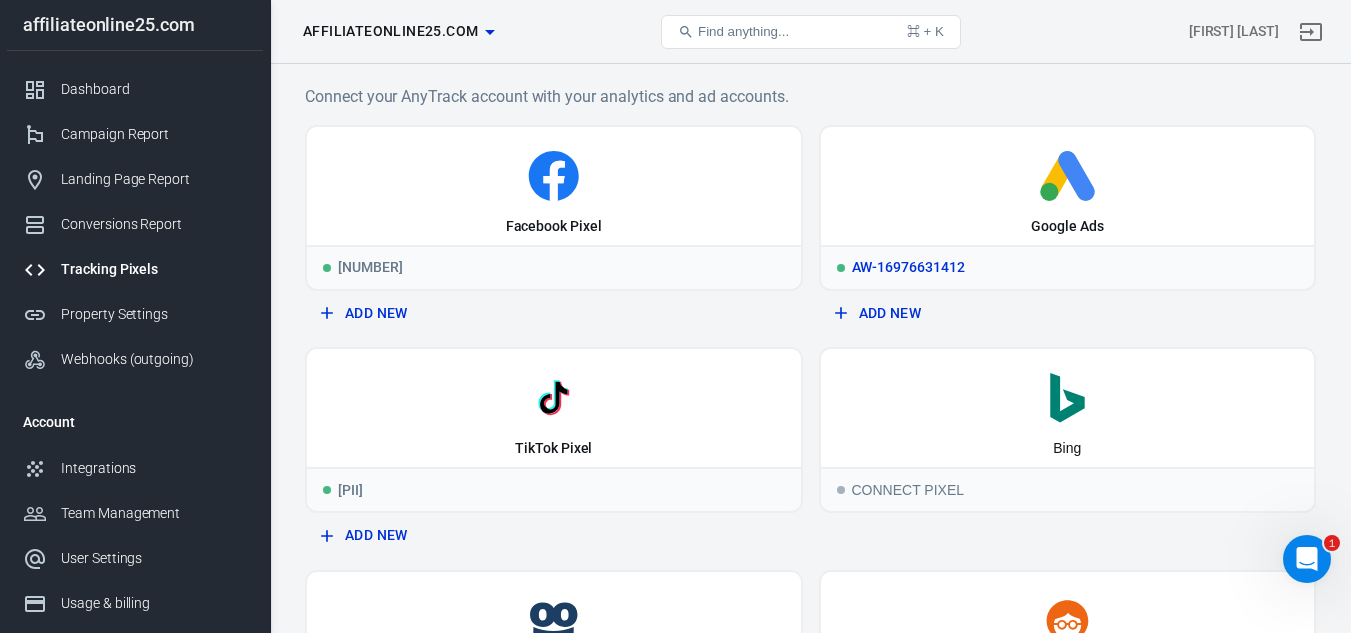 click 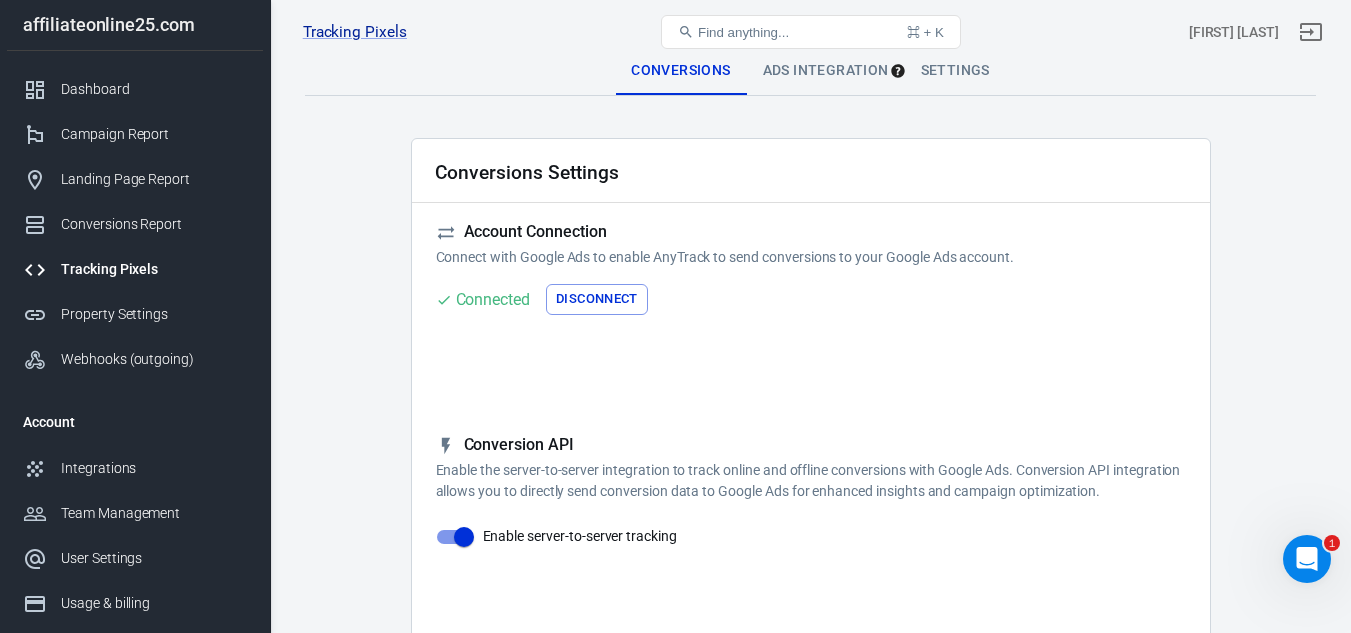 scroll, scrollTop: 0, scrollLeft: 0, axis: both 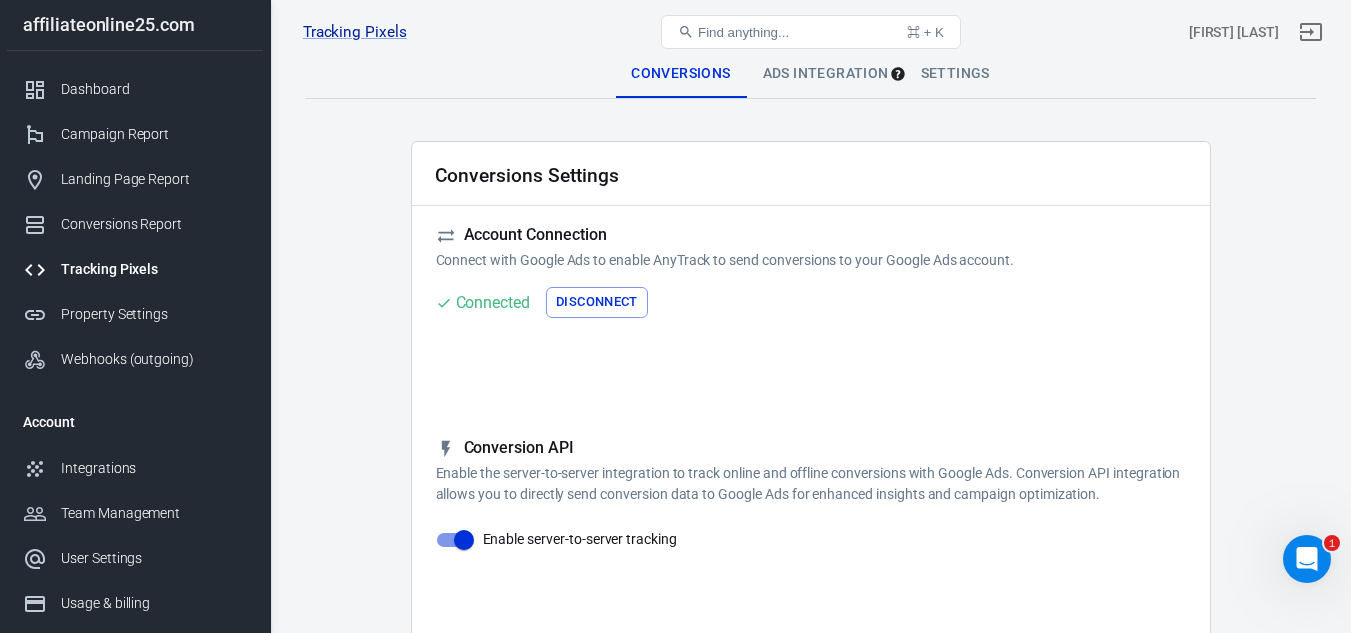 click on "Ads Integration" at bounding box center (826, 74) 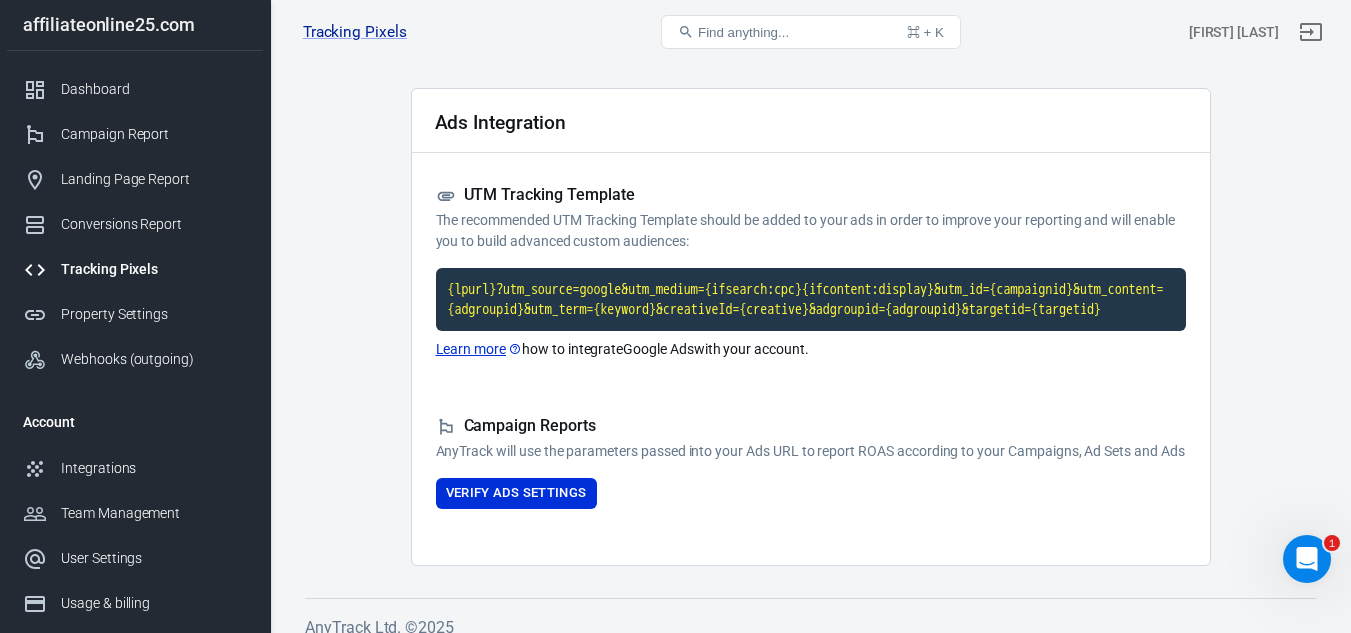 scroll, scrollTop: 0, scrollLeft: 0, axis: both 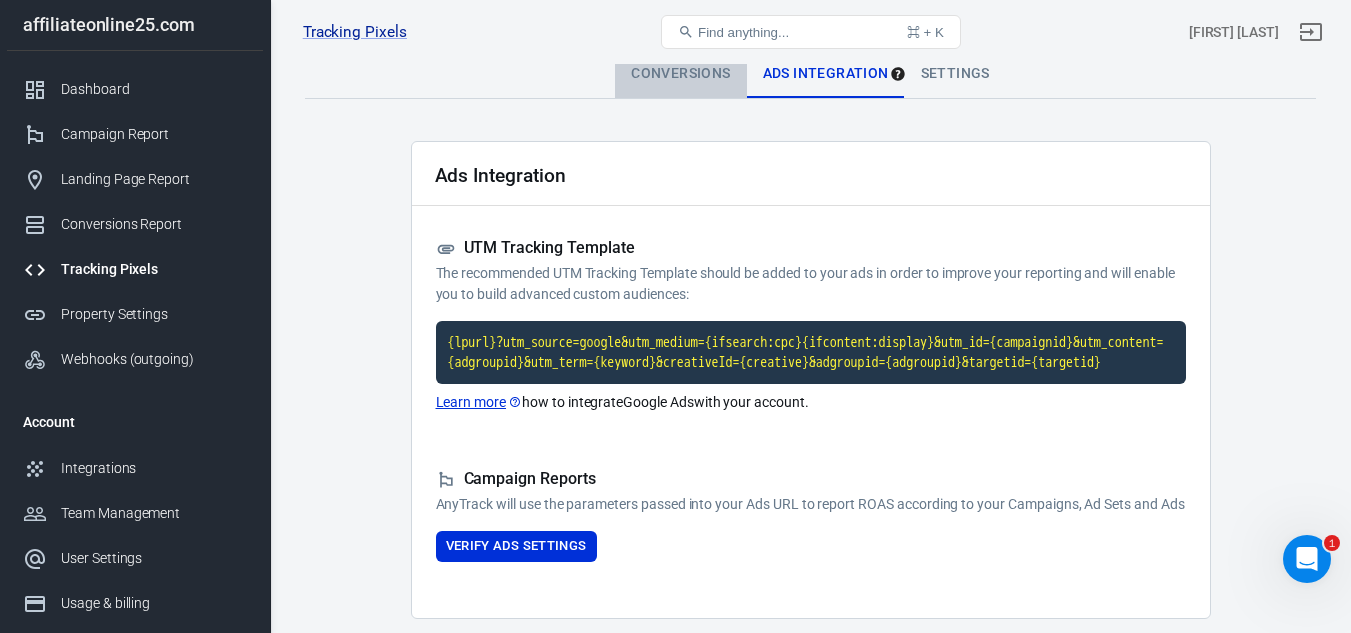 click on "Conversions" at bounding box center (680, 74) 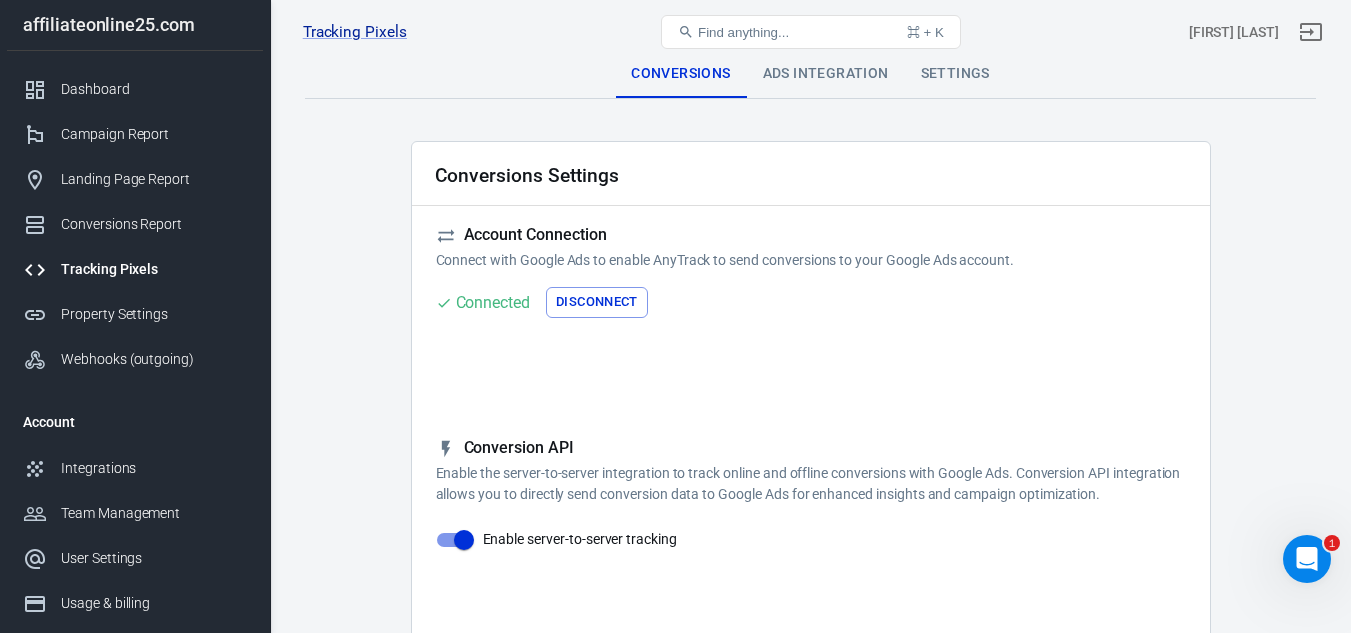 click on "Tracking Pixels" at bounding box center (154, 269) 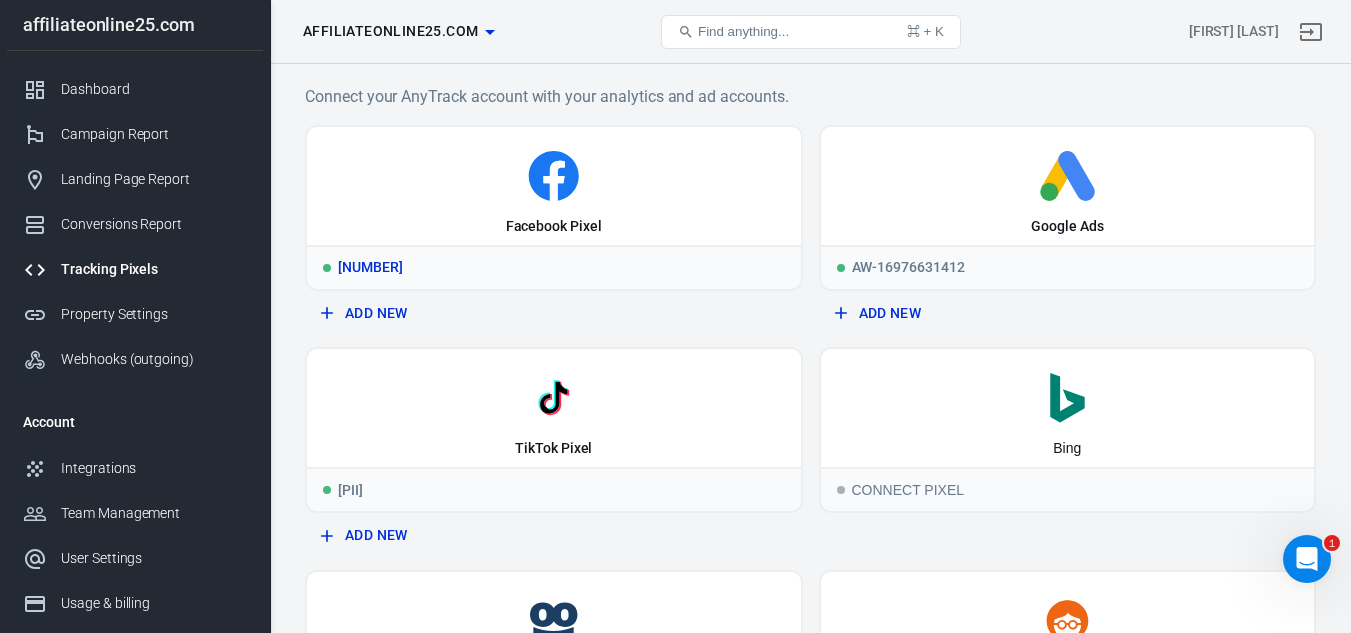 click 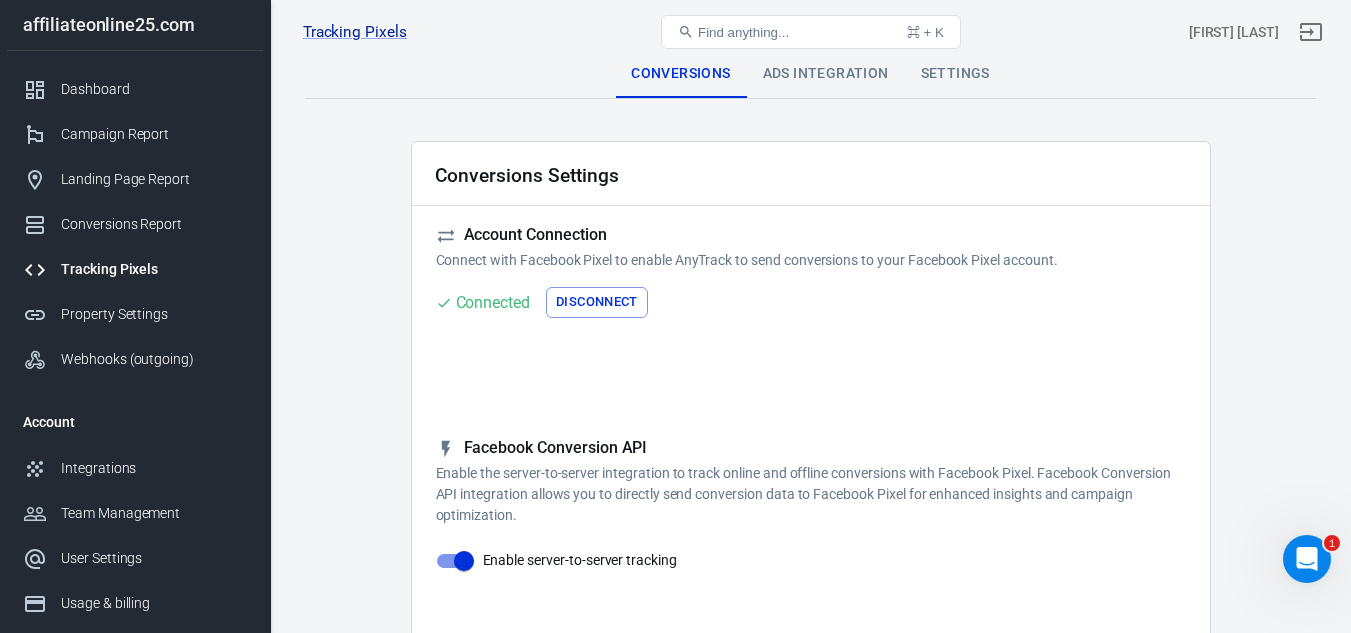 checkbox on "true" 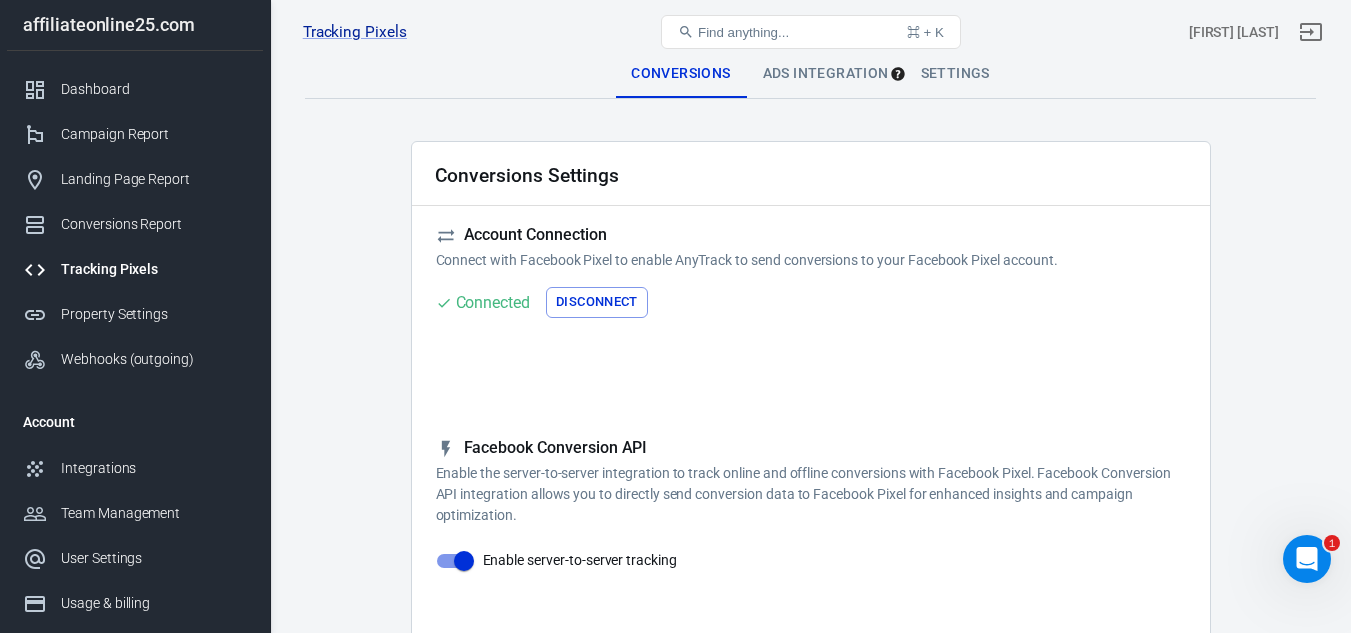 click on "Ads Integration" at bounding box center [826, 74] 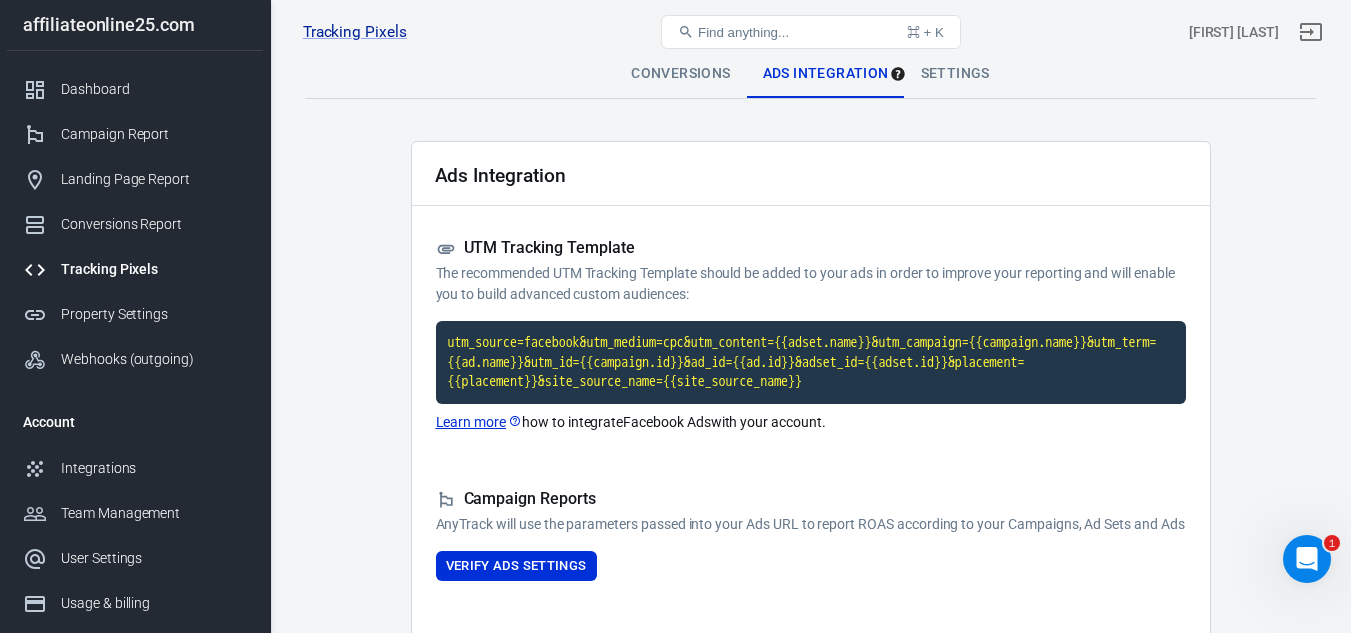 click on "Tracking Pixels" at bounding box center (135, 269) 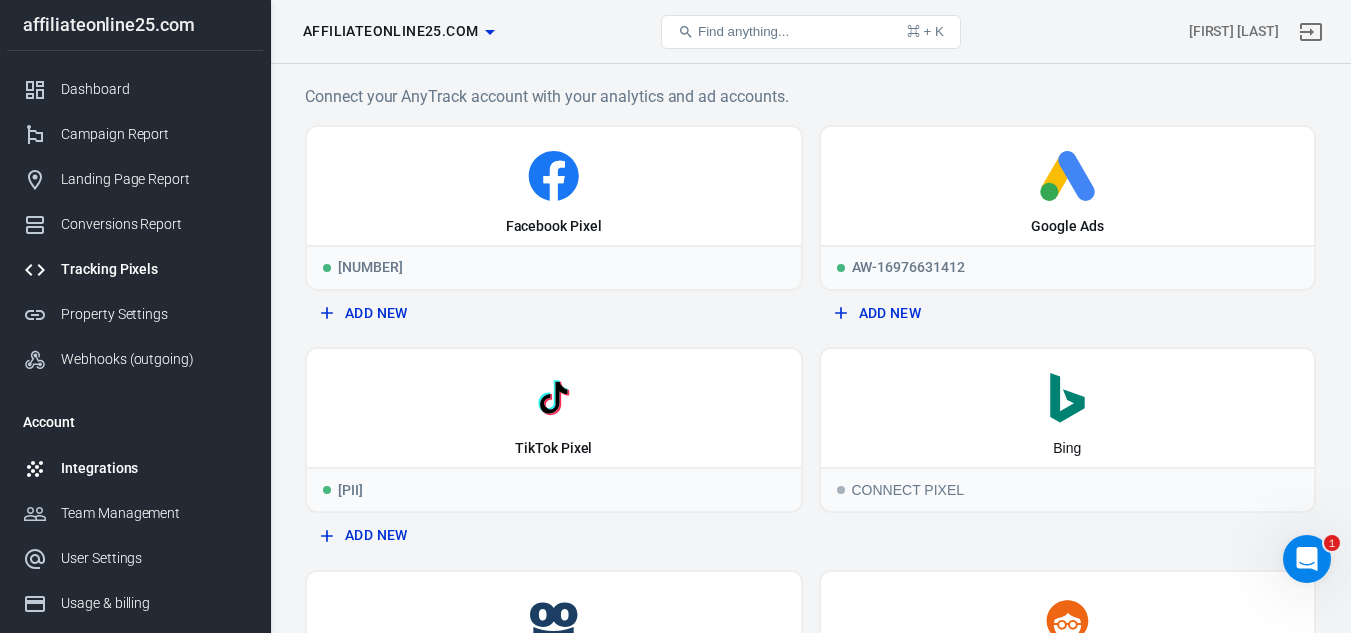 click on "Integrations" at bounding box center [135, 468] 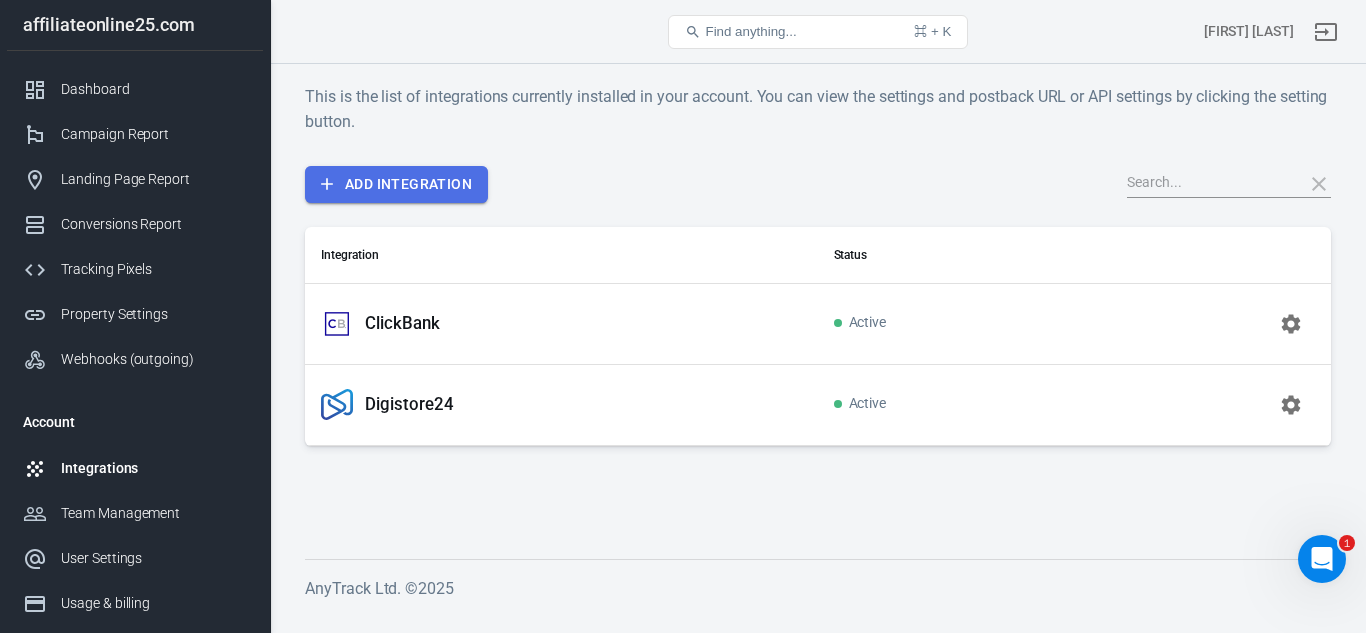 click on "Add Integration" at bounding box center [396, 184] 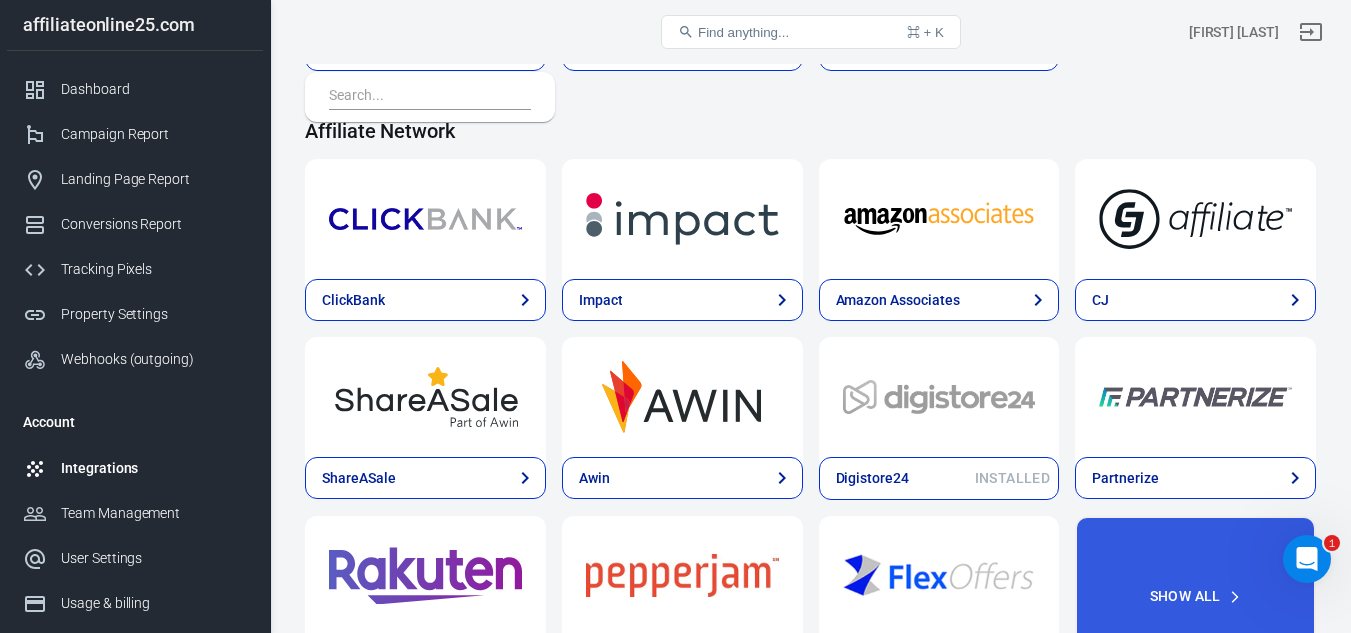 scroll, scrollTop: 700, scrollLeft: 0, axis: vertical 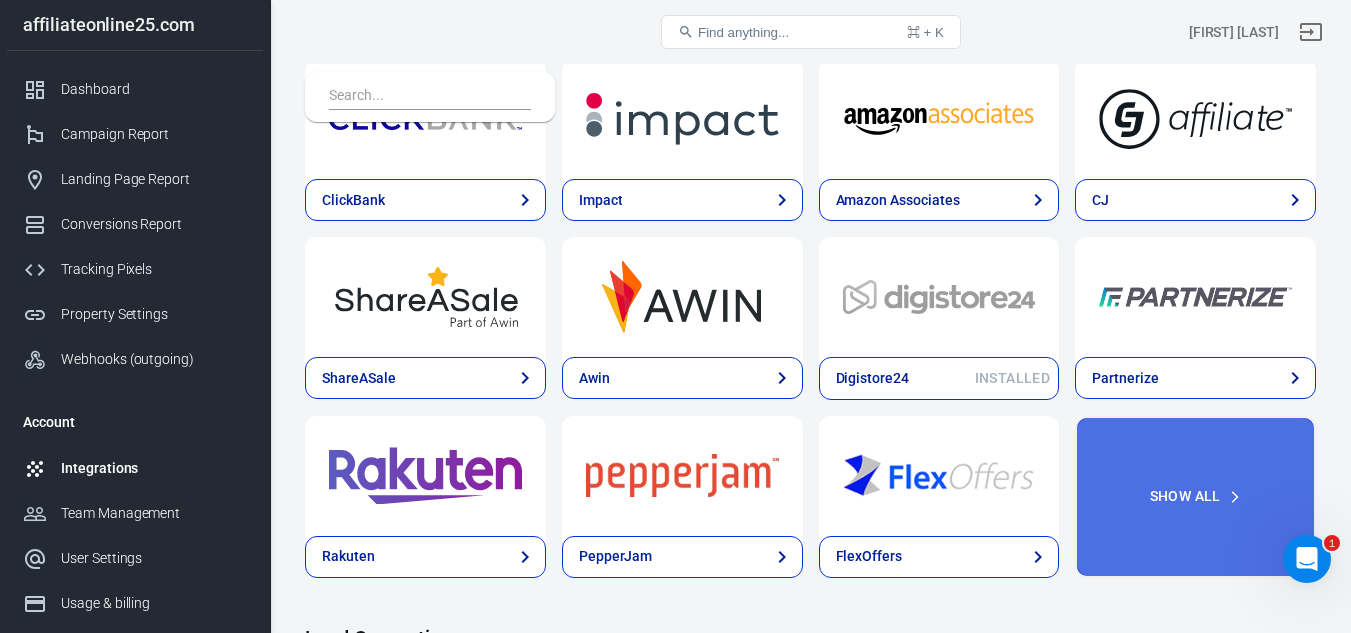 click on "Show All" at bounding box center [1195, 497] 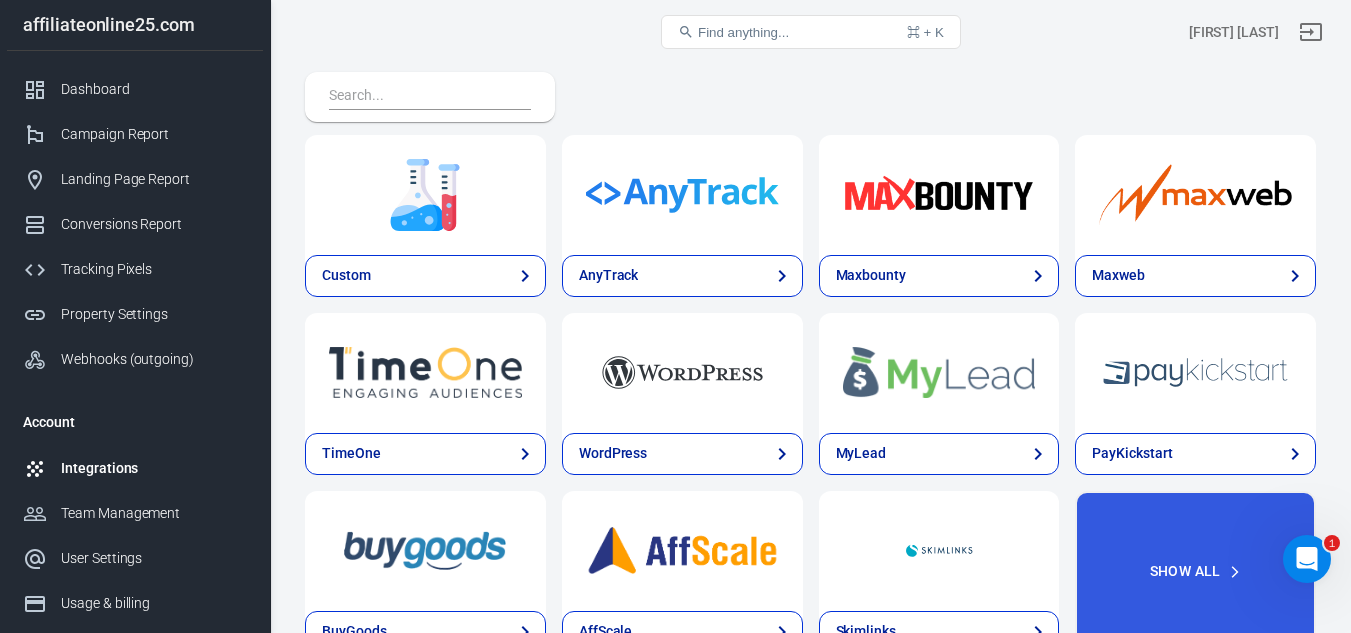 scroll, scrollTop: 4973, scrollLeft: 0, axis: vertical 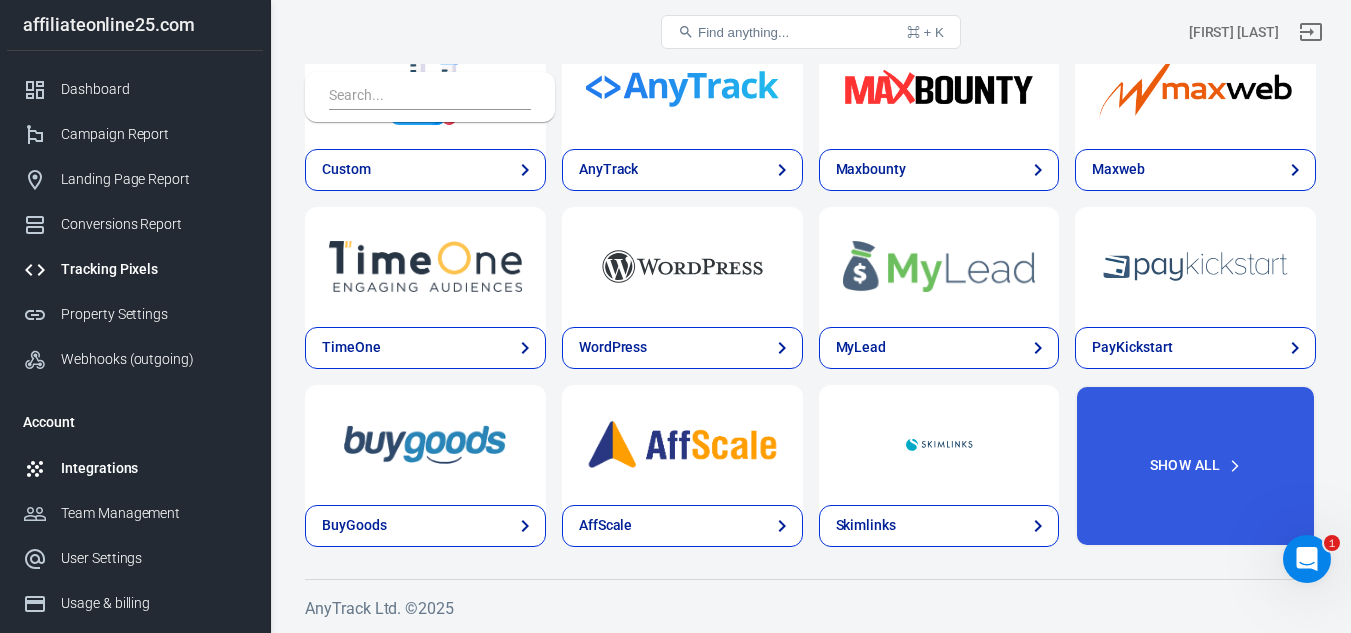 click on "Tracking Pixels" at bounding box center [154, 269] 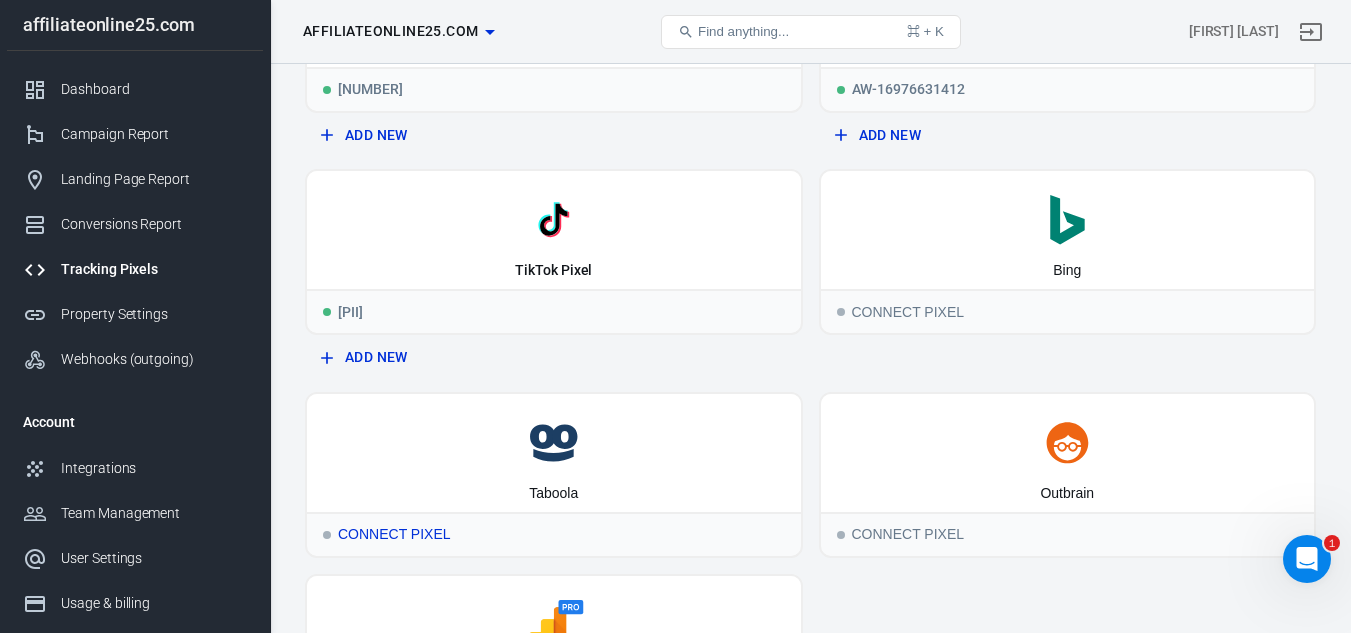 scroll, scrollTop: 171, scrollLeft: 0, axis: vertical 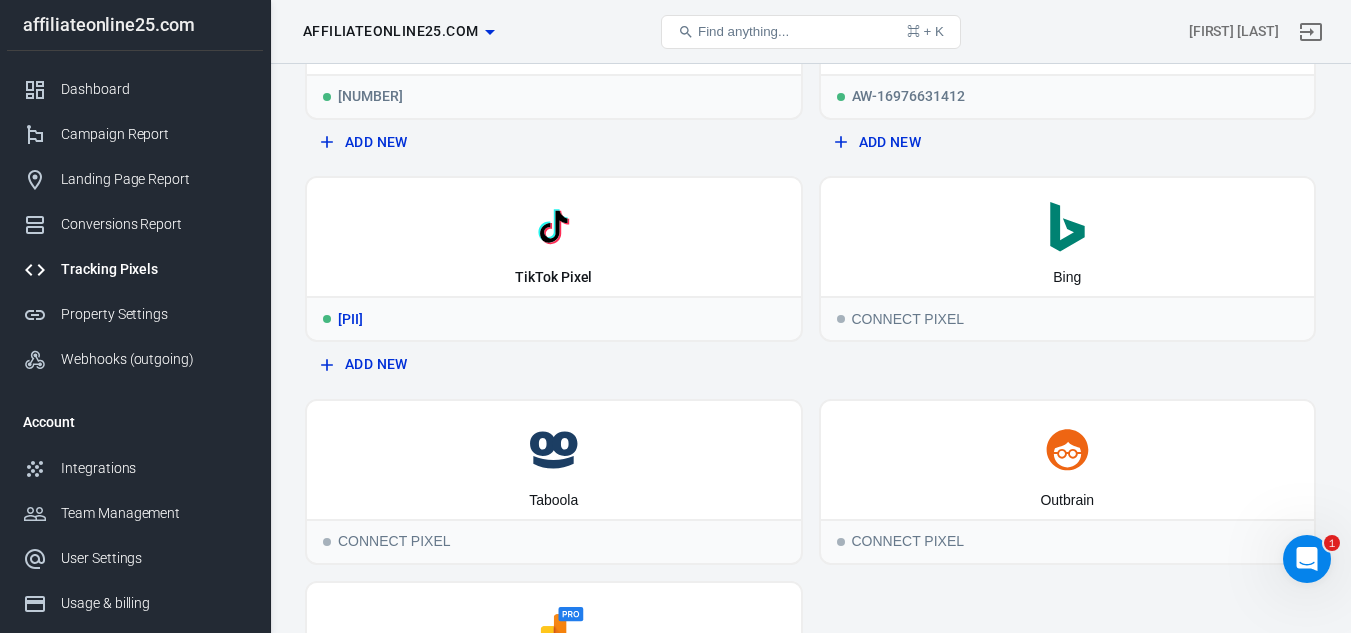 click on "TikTok Pixel" at bounding box center (553, 278) 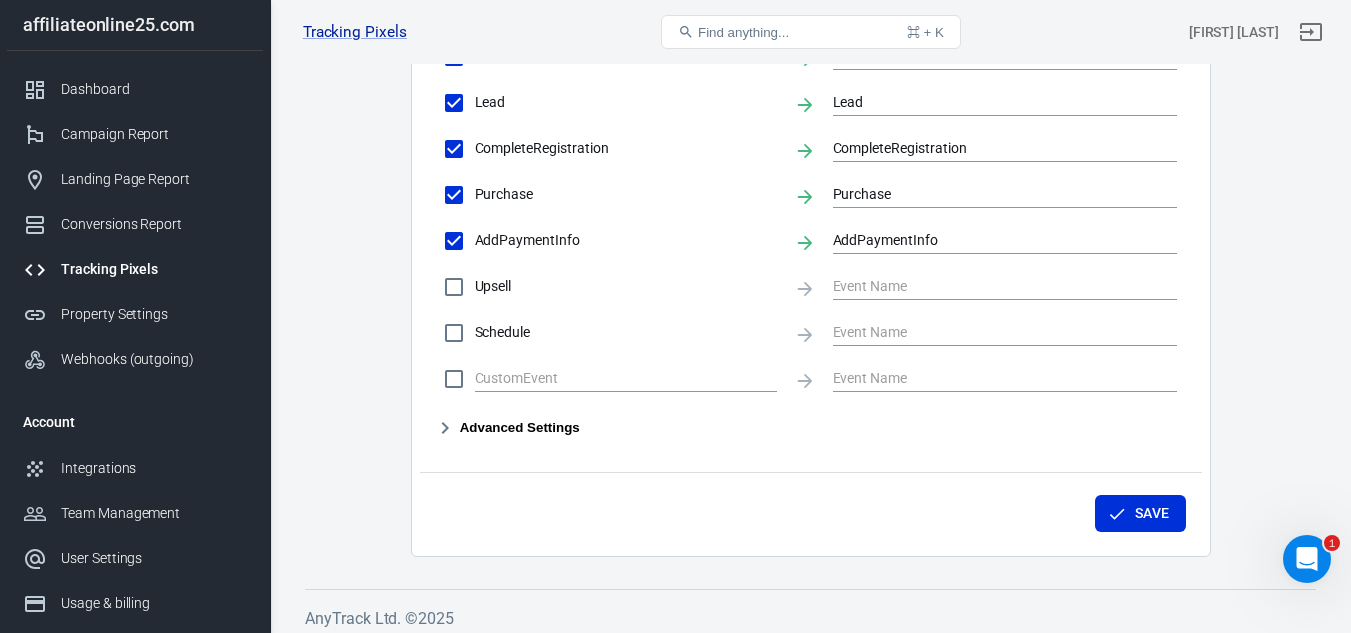 scroll, scrollTop: 1113, scrollLeft: 0, axis: vertical 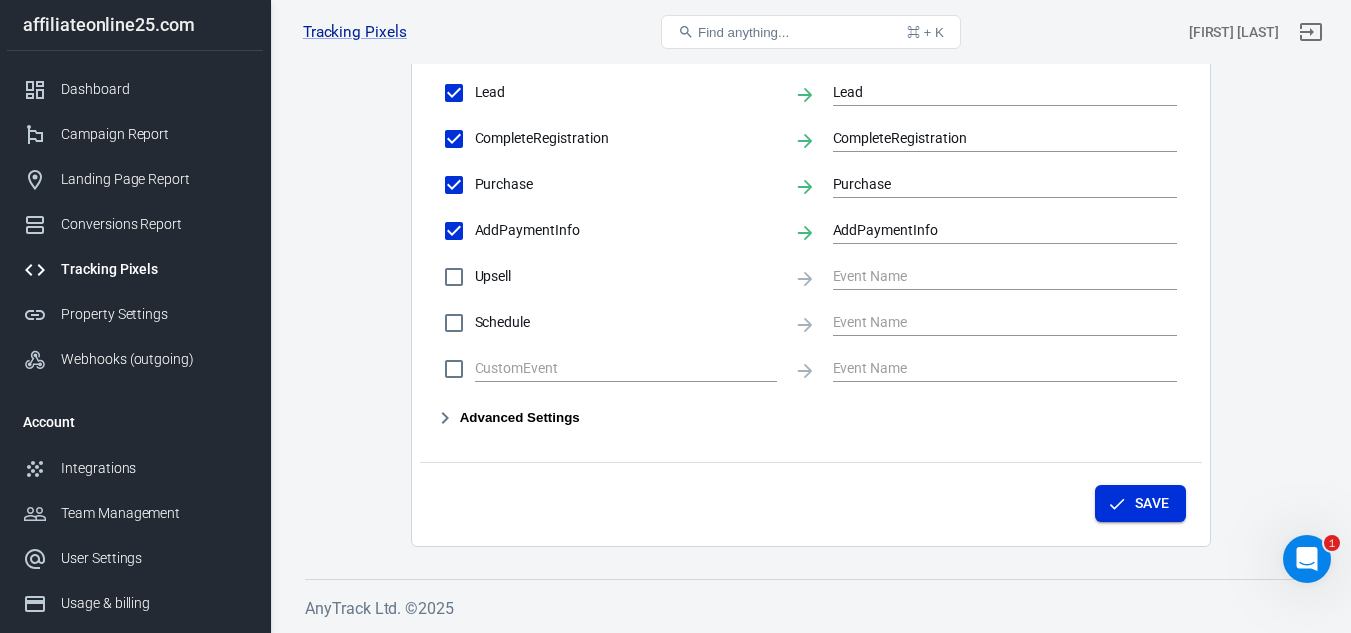 click on "Save" at bounding box center (1140, 503) 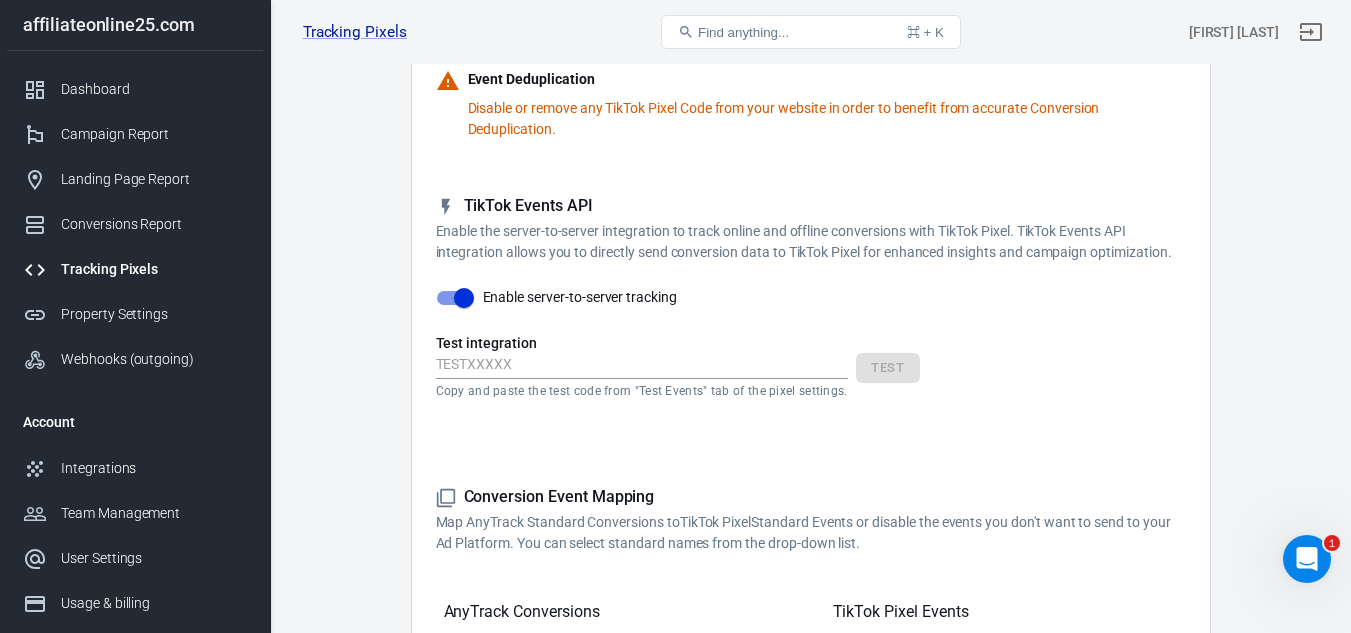 scroll, scrollTop: 0, scrollLeft: 0, axis: both 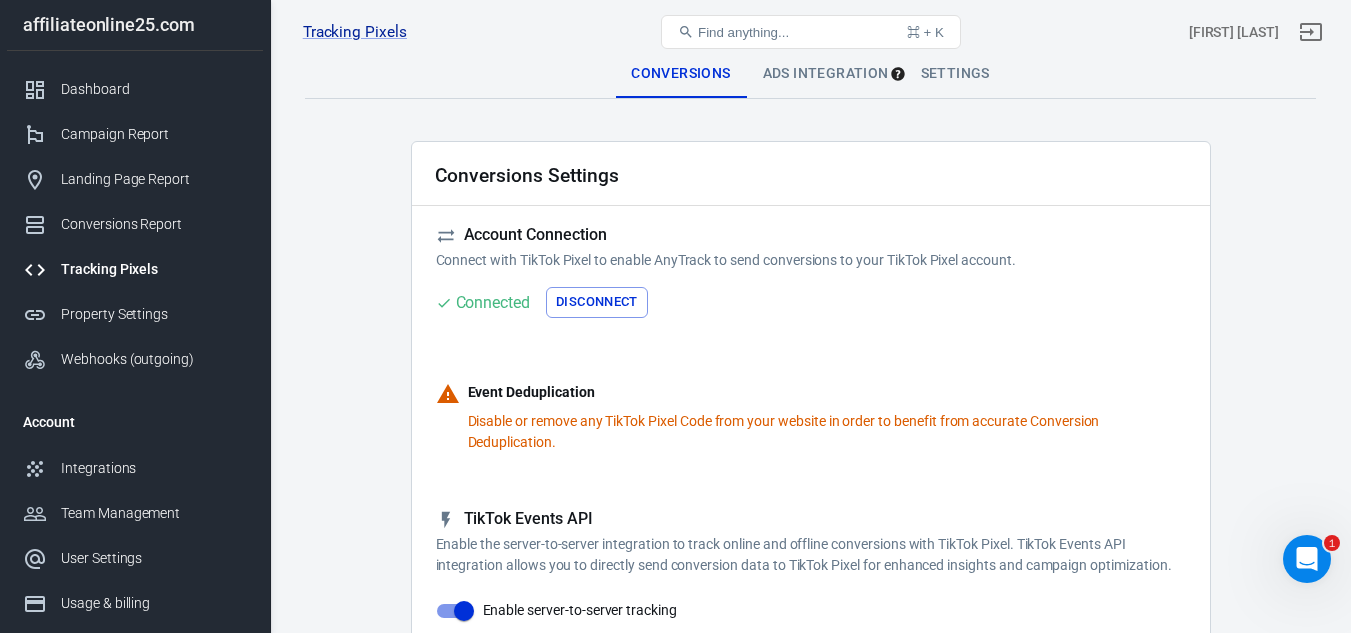 click on "Tracking Pixels" at bounding box center [154, 269] 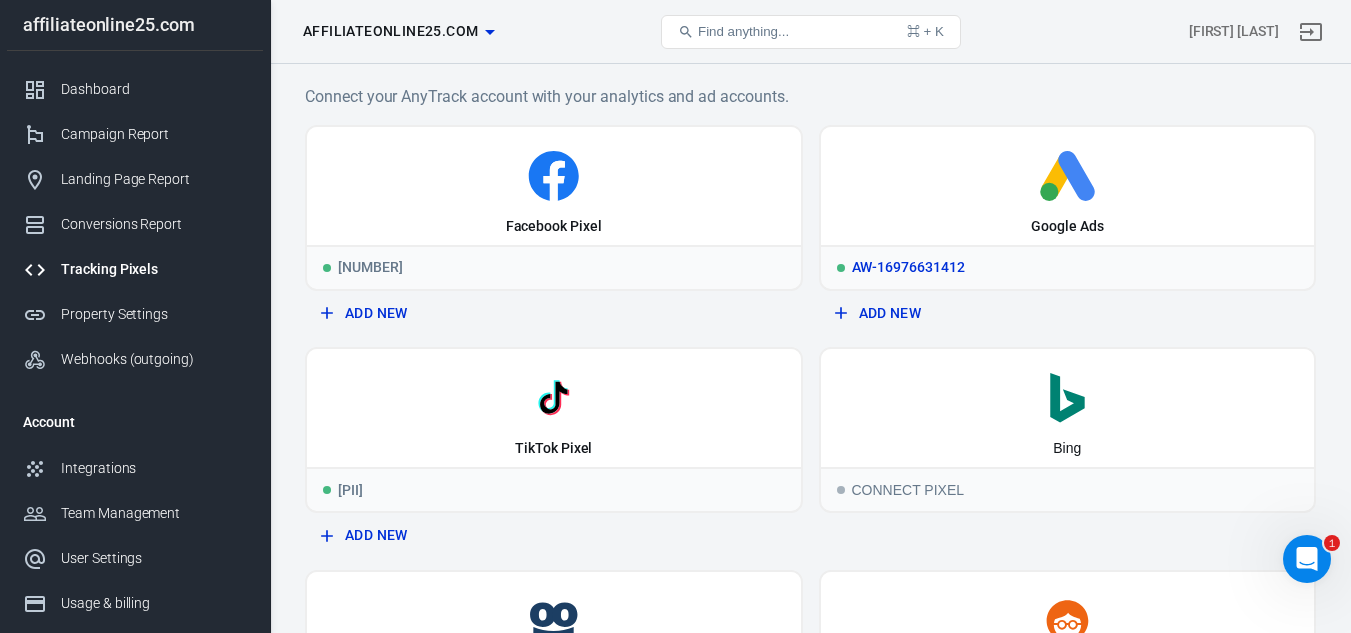 click 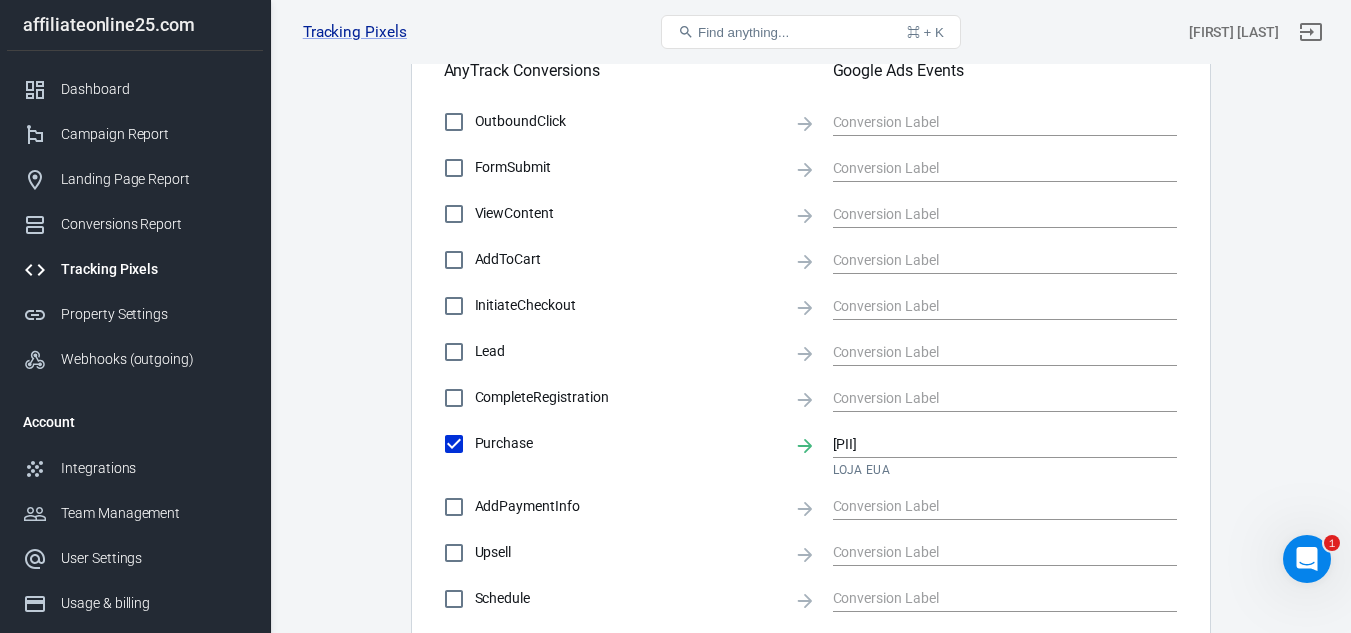 scroll, scrollTop: 1015, scrollLeft: 0, axis: vertical 